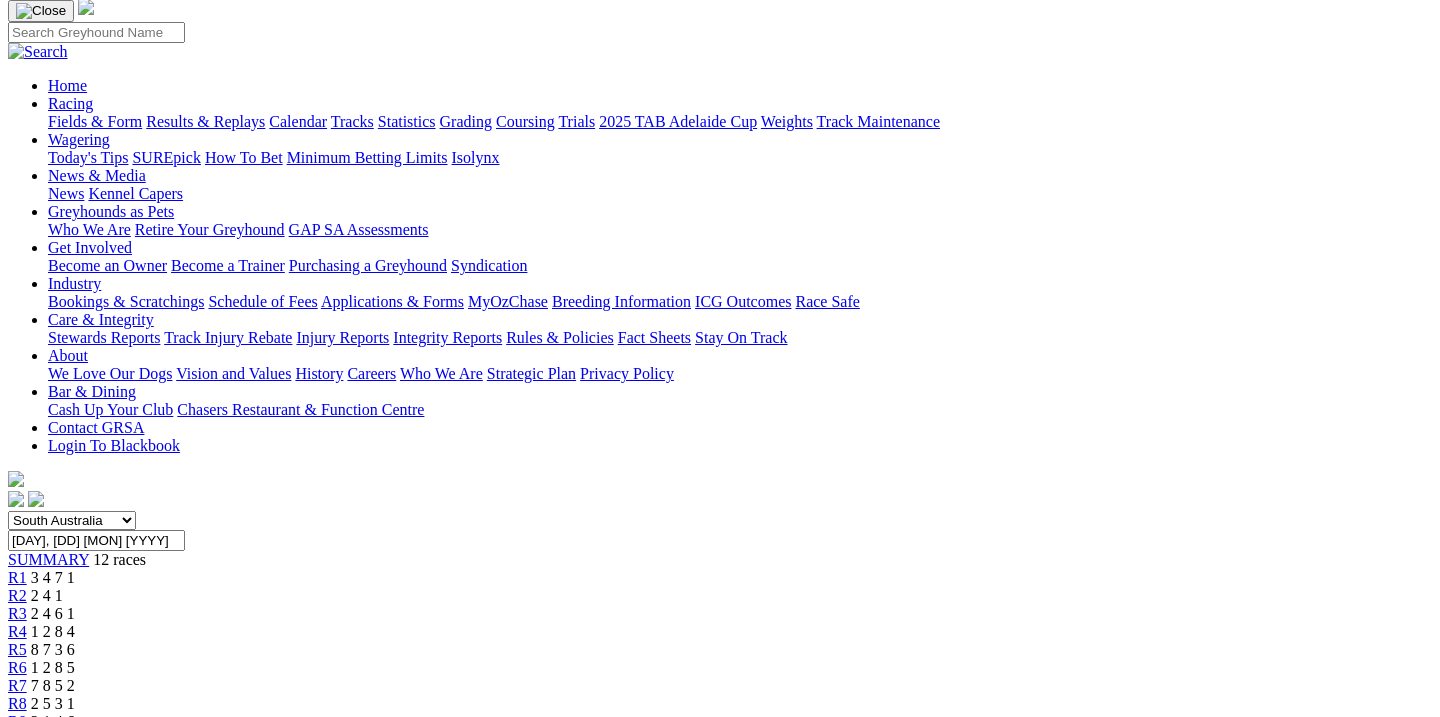 scroll, scrollTop: 135, scrollLeft: 0, axis: vertical 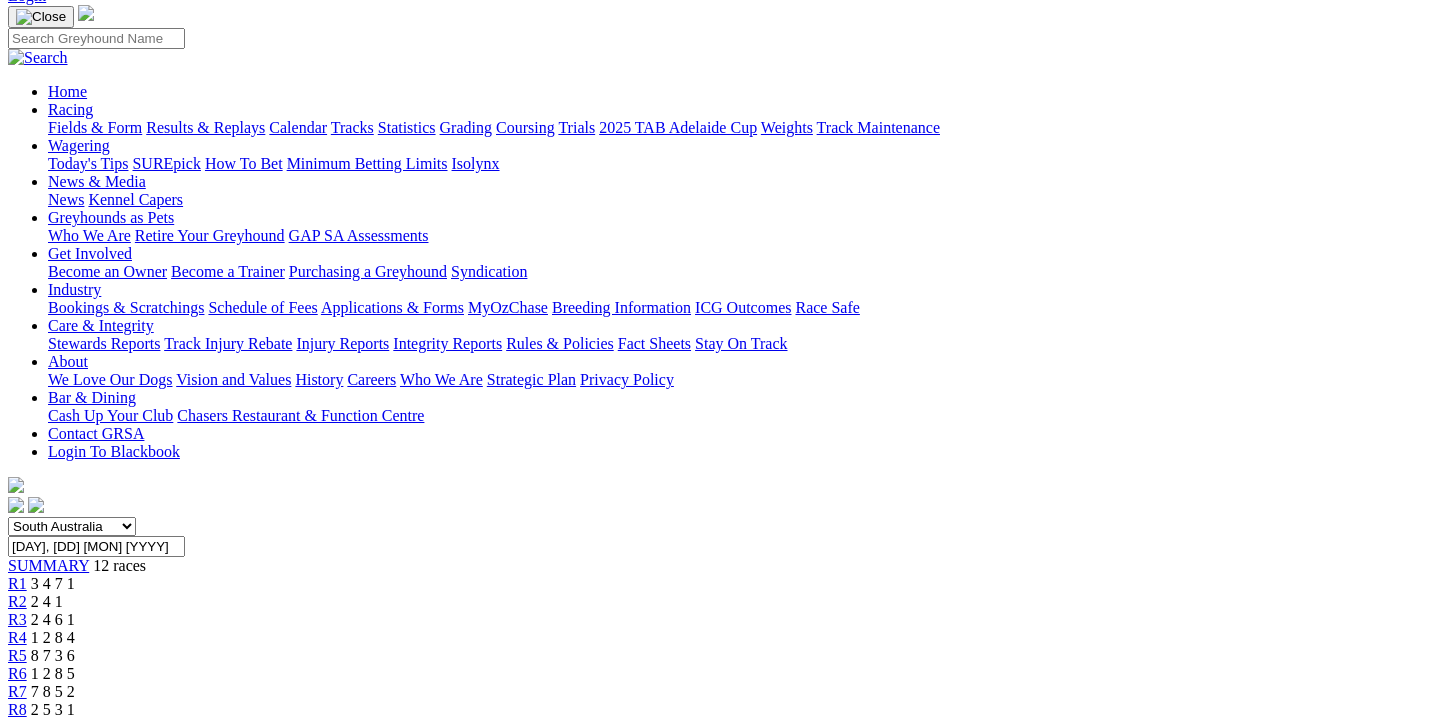 click on "Thursday, 31 Jul 2025" at bounding box center [96, 546] 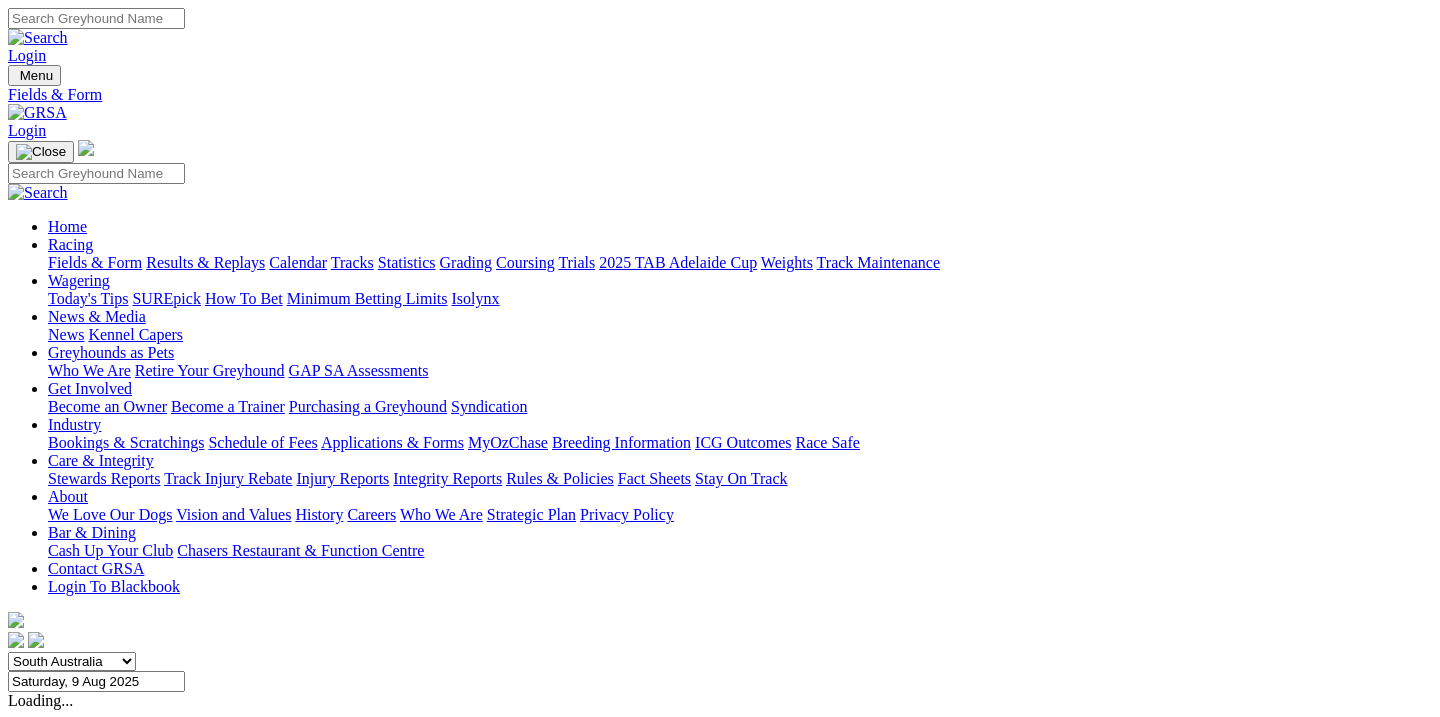 scroll, scrollTop: 0, scrollLeft: 0, axis: both 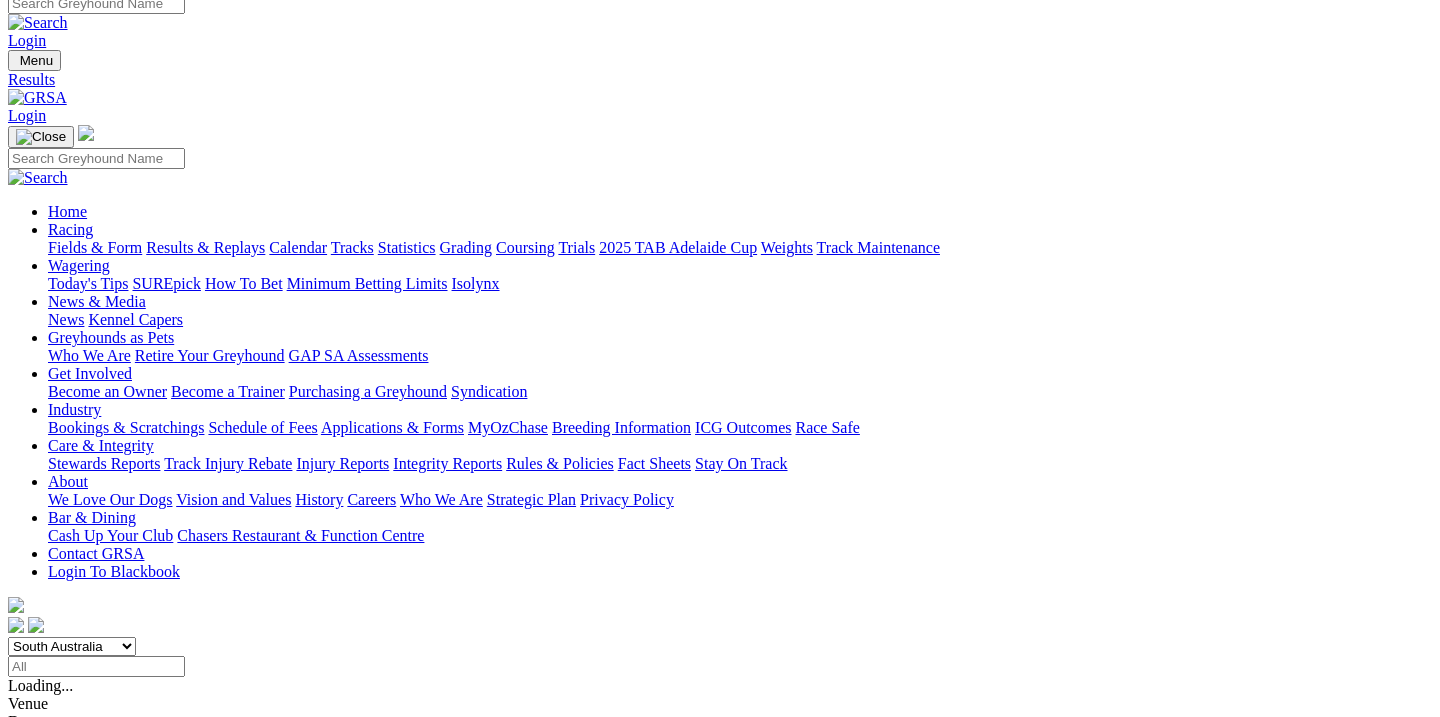 click on "1 6 4 8" at bounding box center (30, 1029) 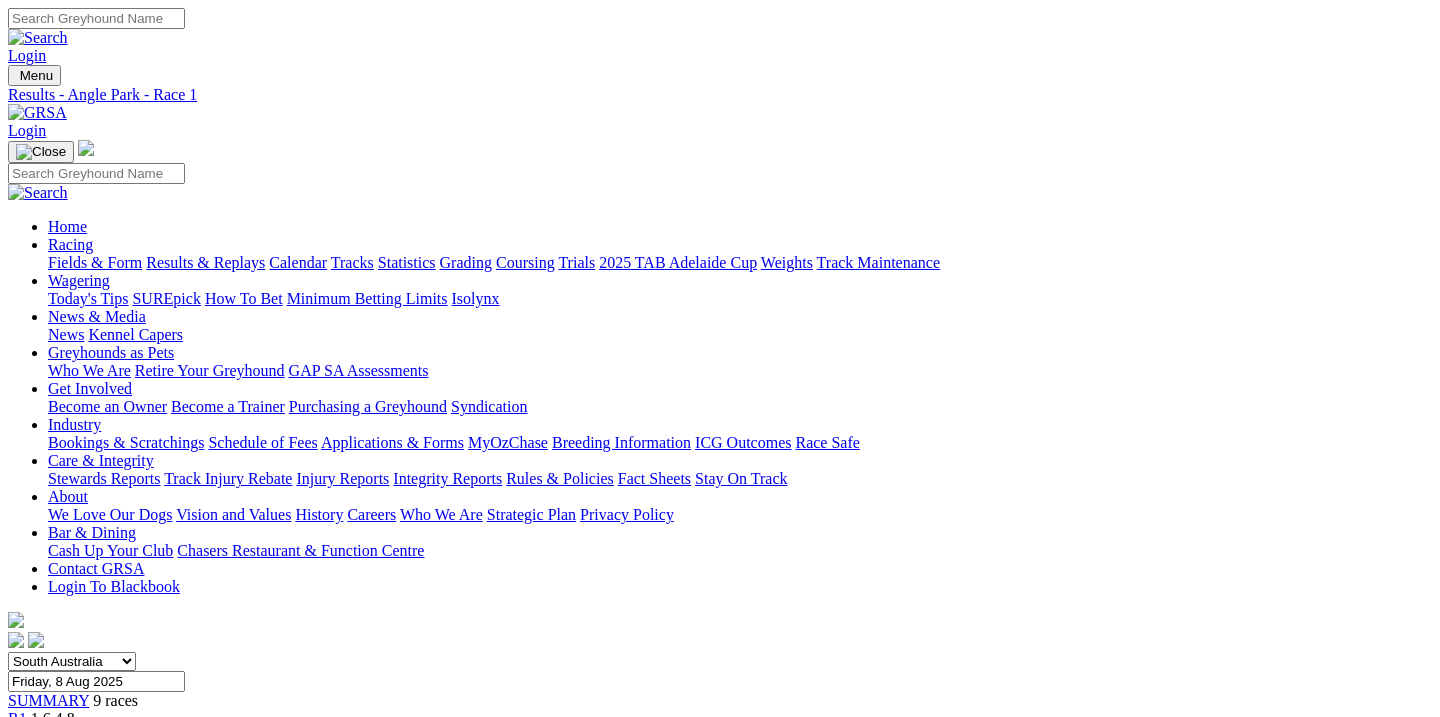 scroll, scrollTop: 0, scrollLeft: 0, axis: both 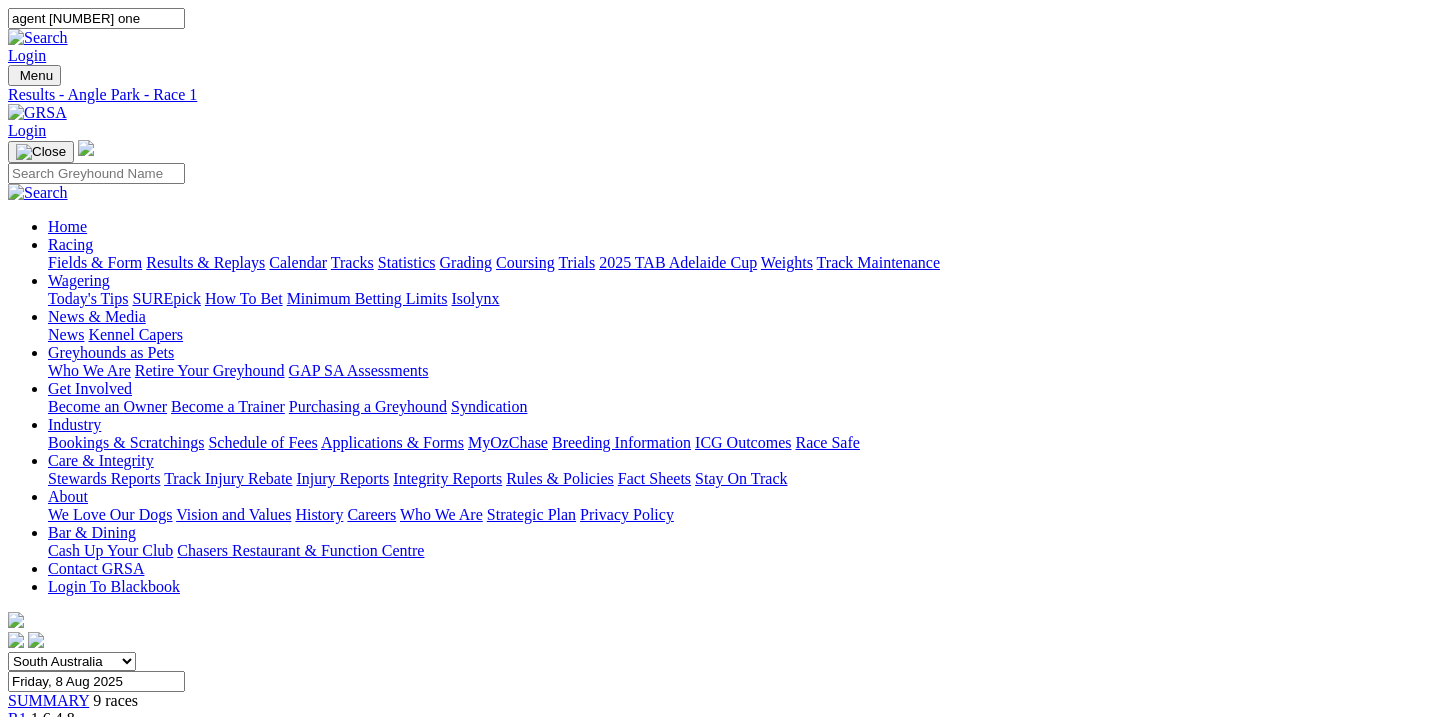 type on "agent twenty one" 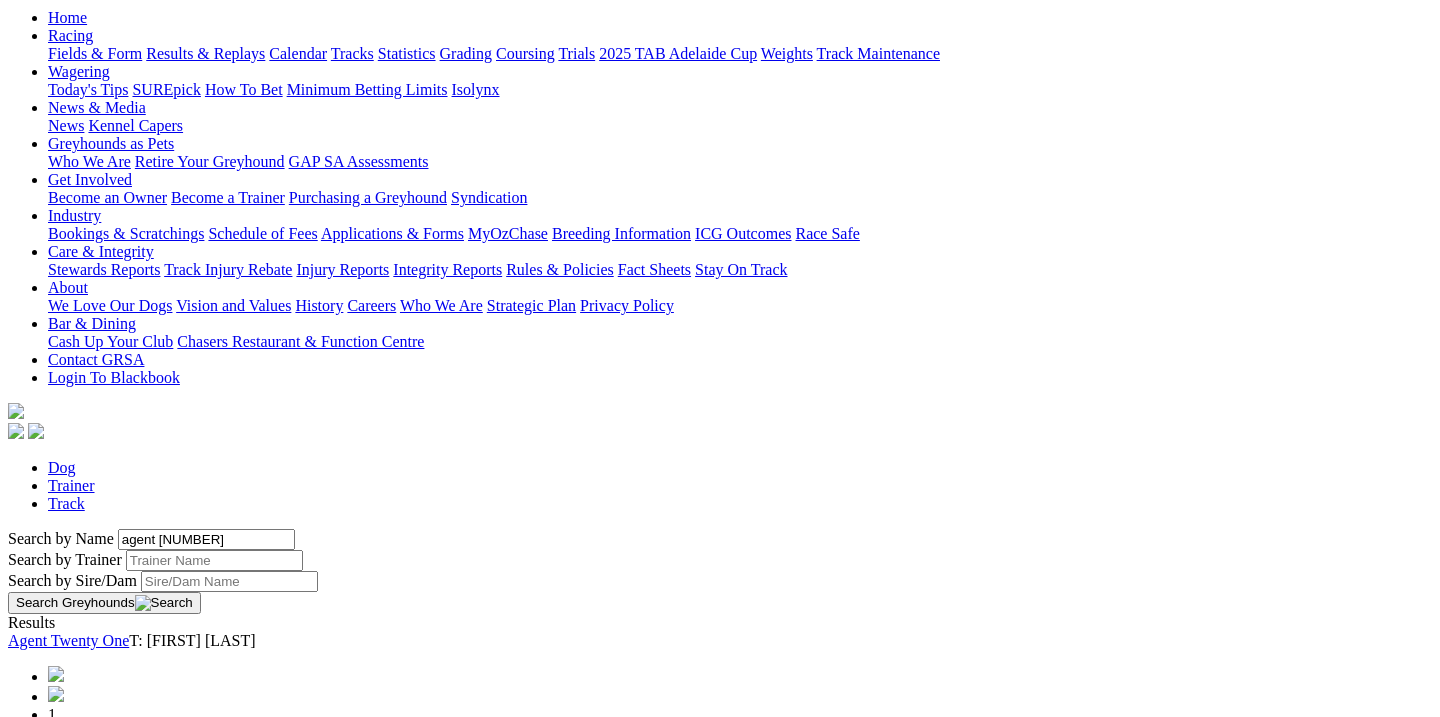scroll, scrollTop: 282, scrollLeft: 0, axis: vertical 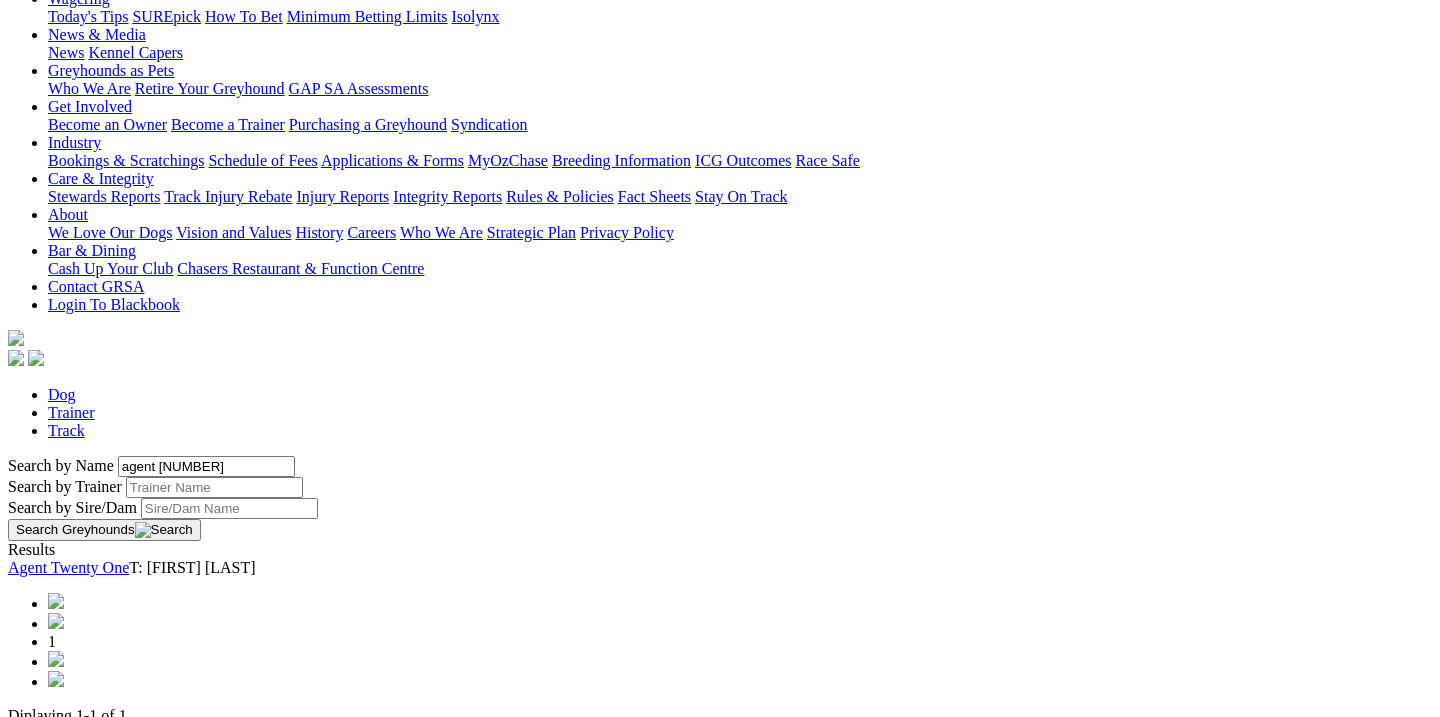 click at bounding box center [56, 659] 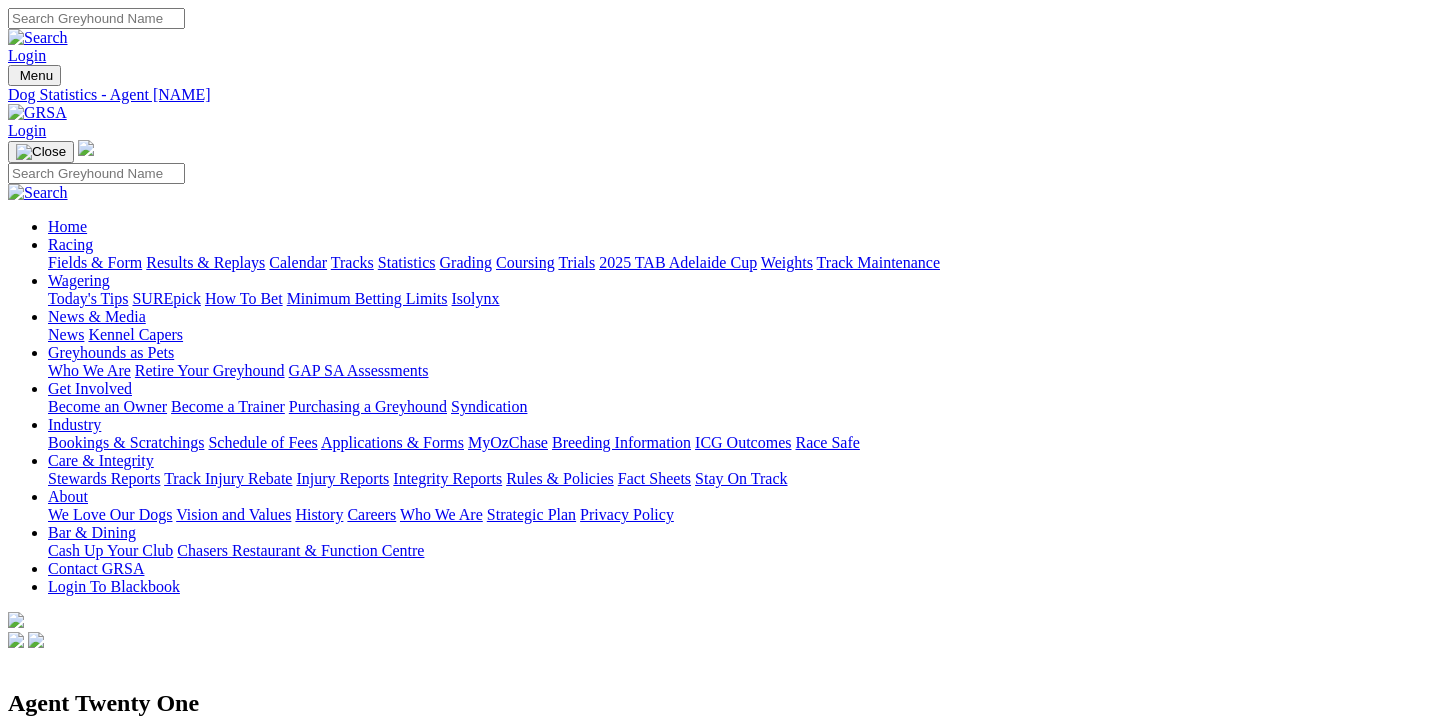 scroll, scrollTop: 0, scrollLeft: 0, axis: both 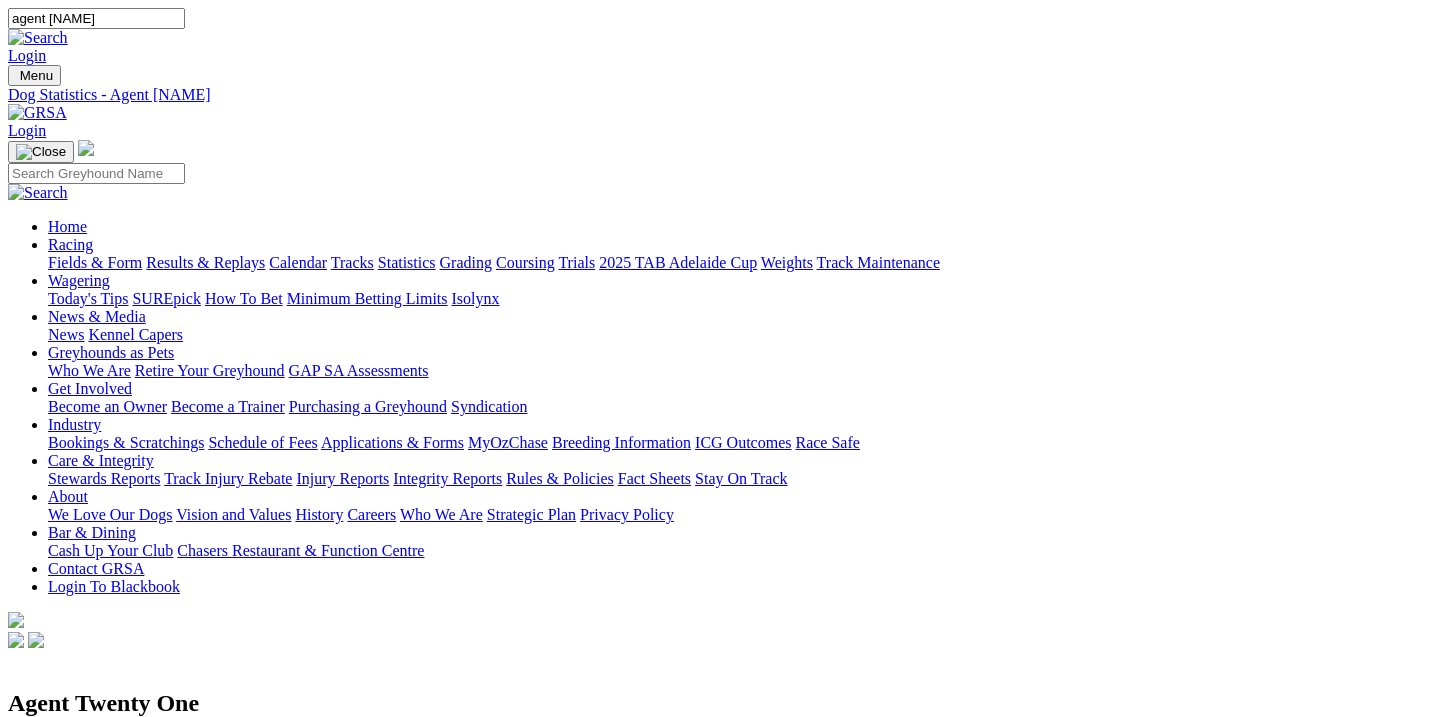 type on "agent [LAST]" 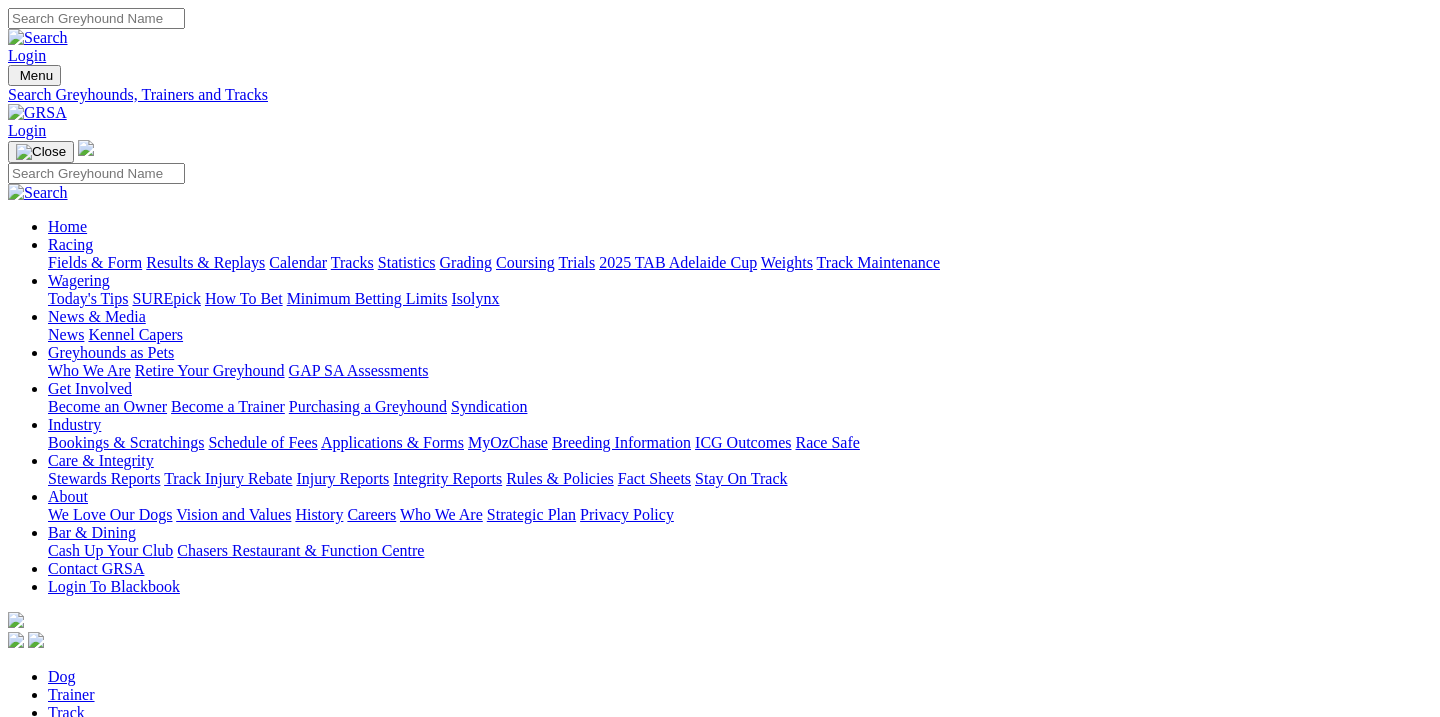 scroll, scrollTop: 0, scrollLeft: 0, axis: both 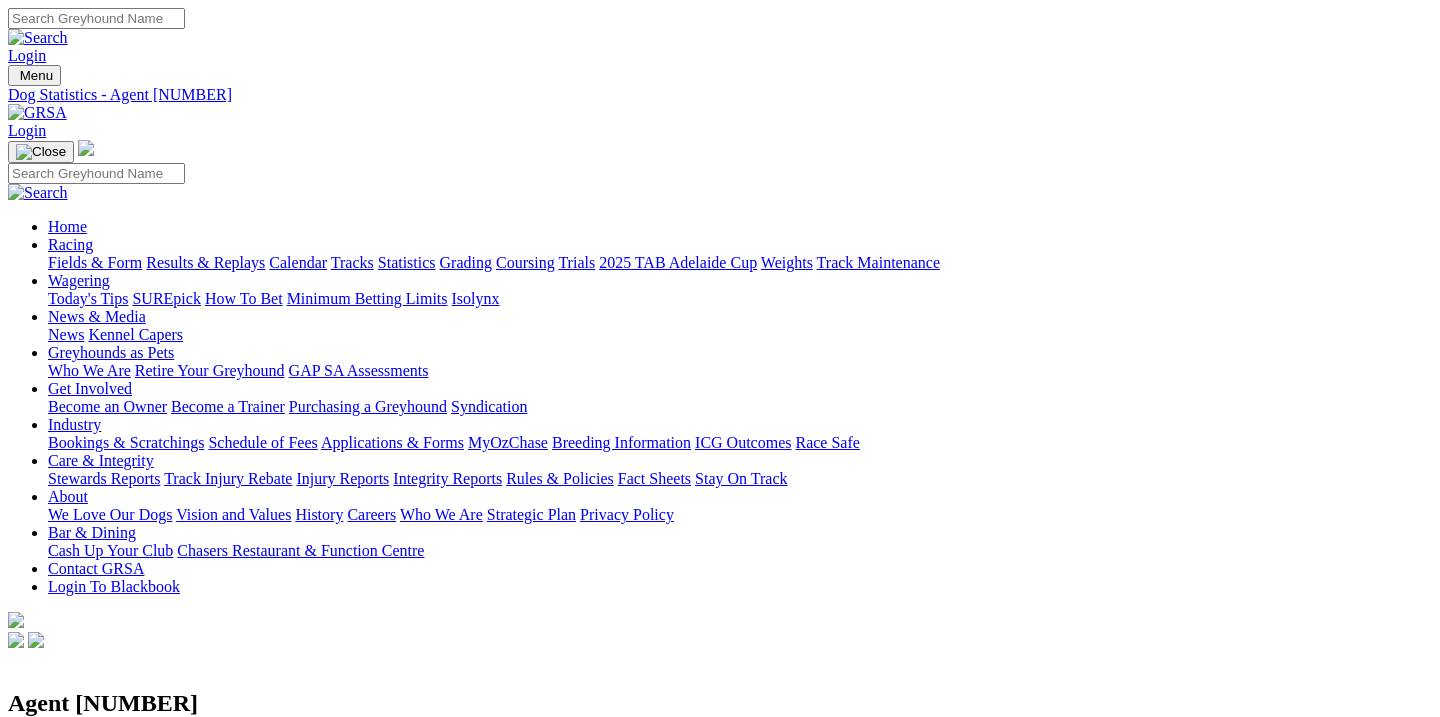 click on "Calendar" at bounding box center [298, 262] 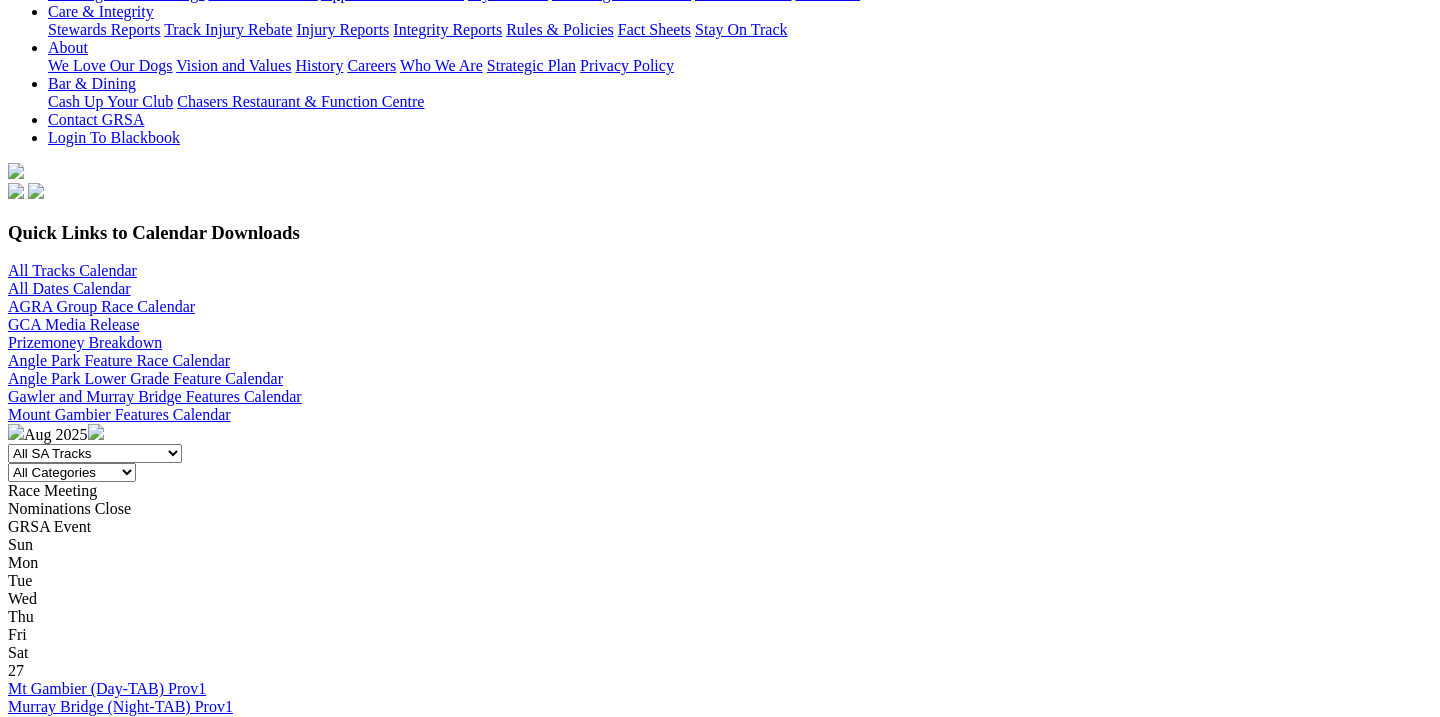 scroll, scrollTop: 450, scrollLeft: 0, axis: vertical 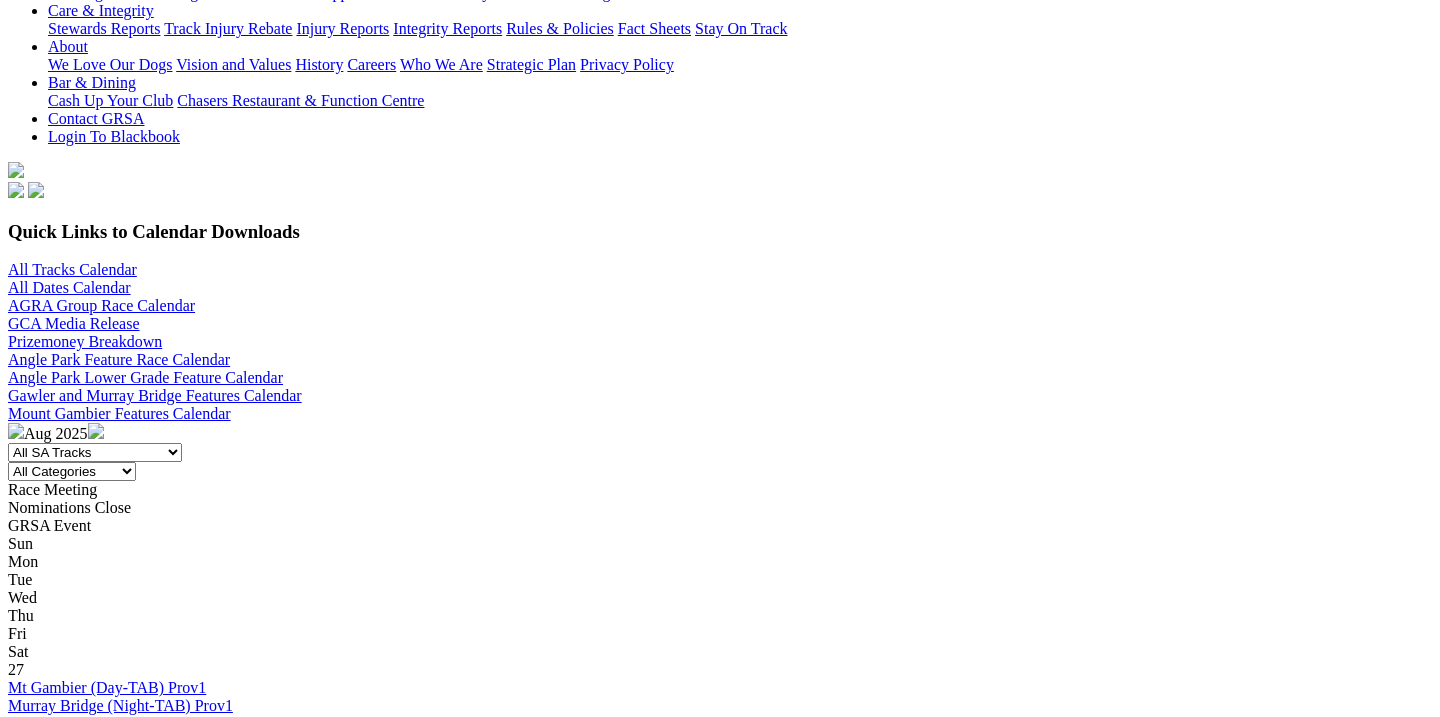 click on "Angle Park Trials" at bounding box center [64, 723] 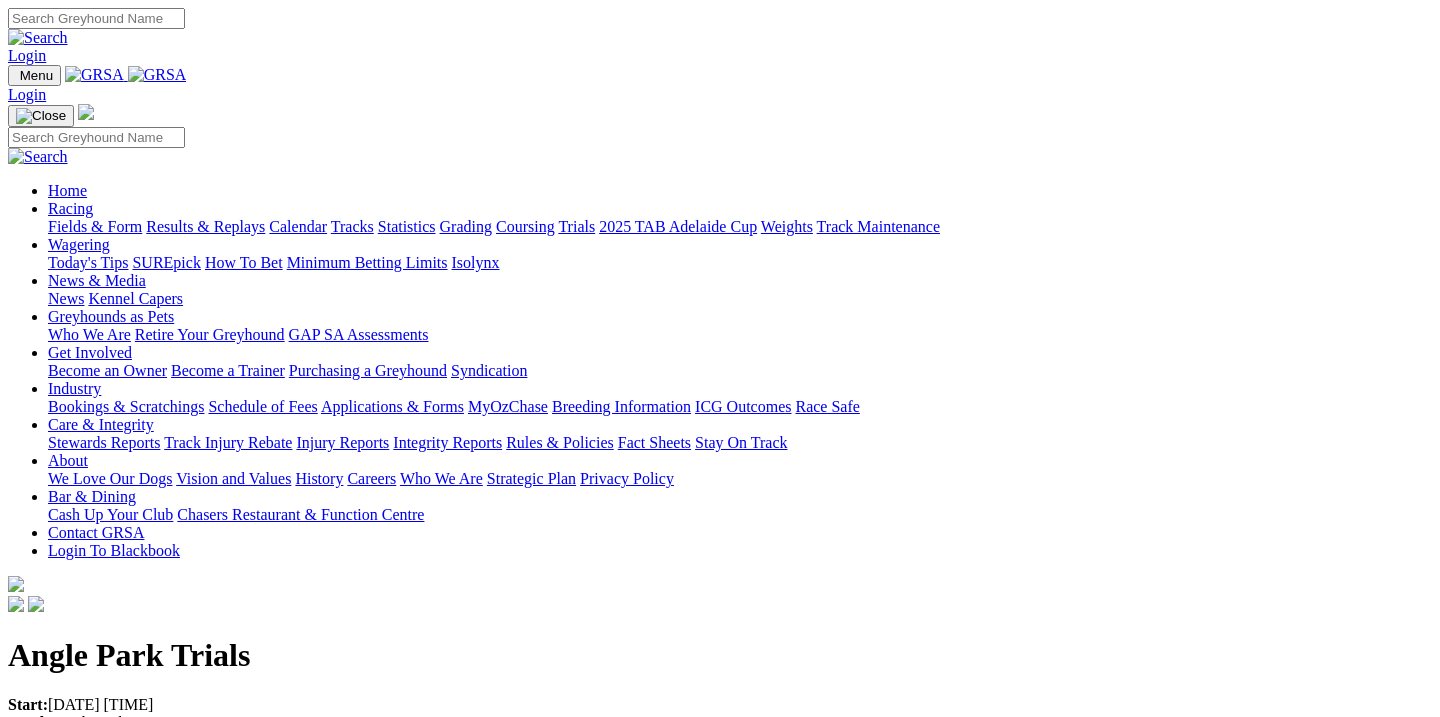 scroll, scrollTop: 0, scrollLeft: 0, axis: both 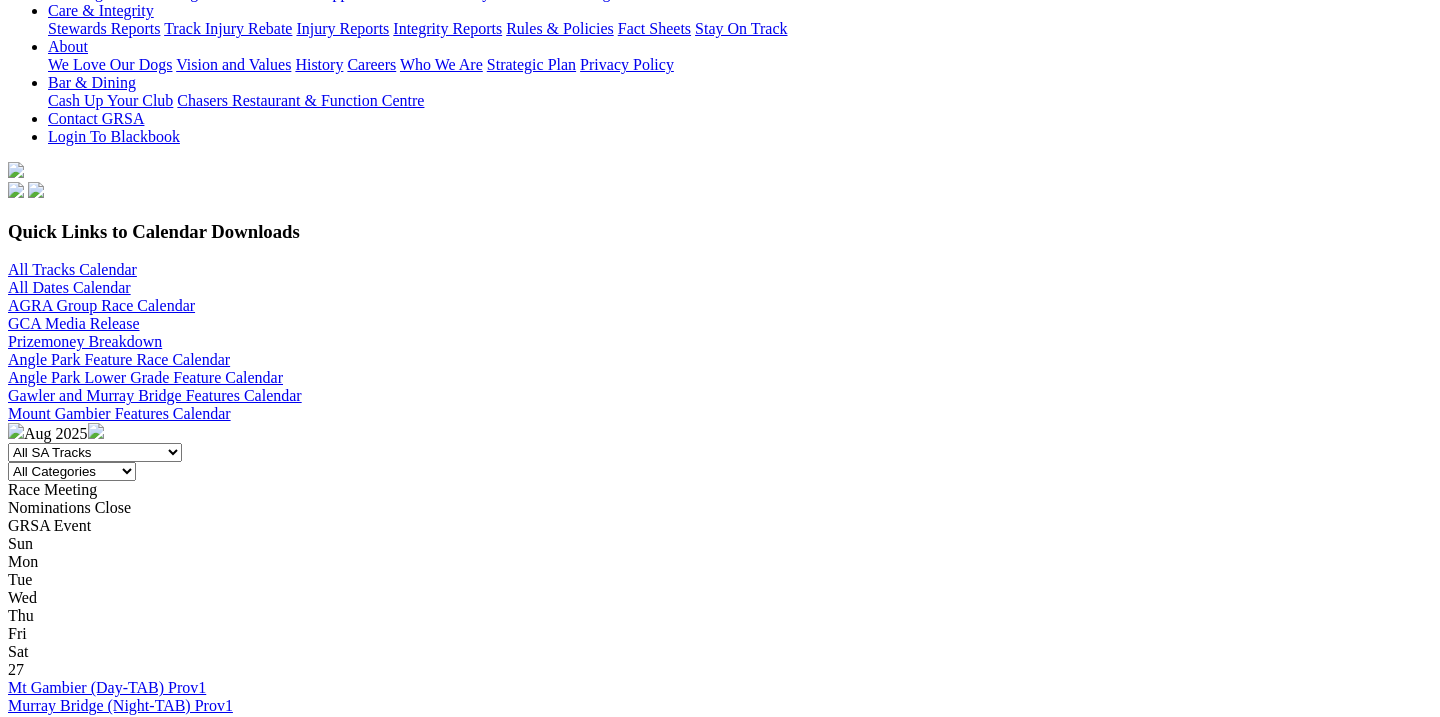 click on "Murray Bridge (Night-TAB) Prov1" at bounding box center [120, 705] 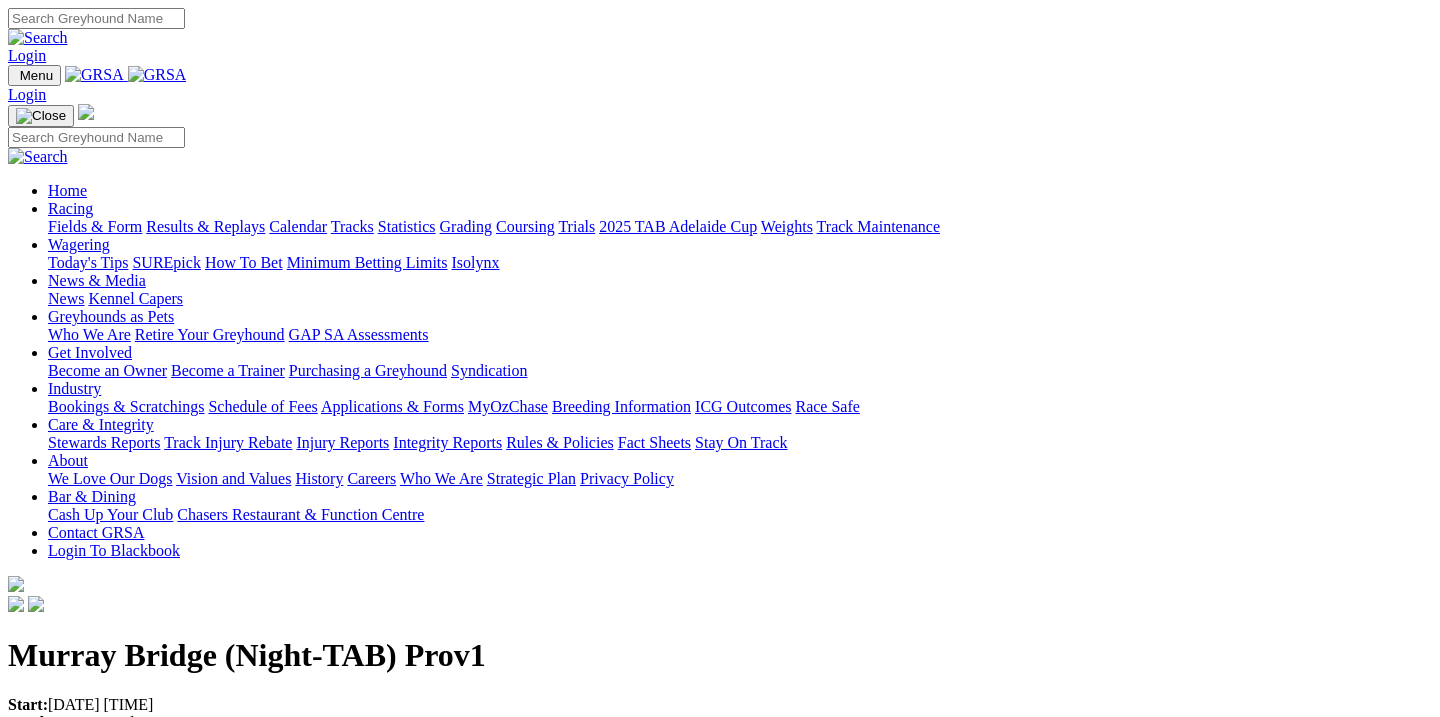 scroll, scrollTop: 0, scrollLeft: 0, axis: both 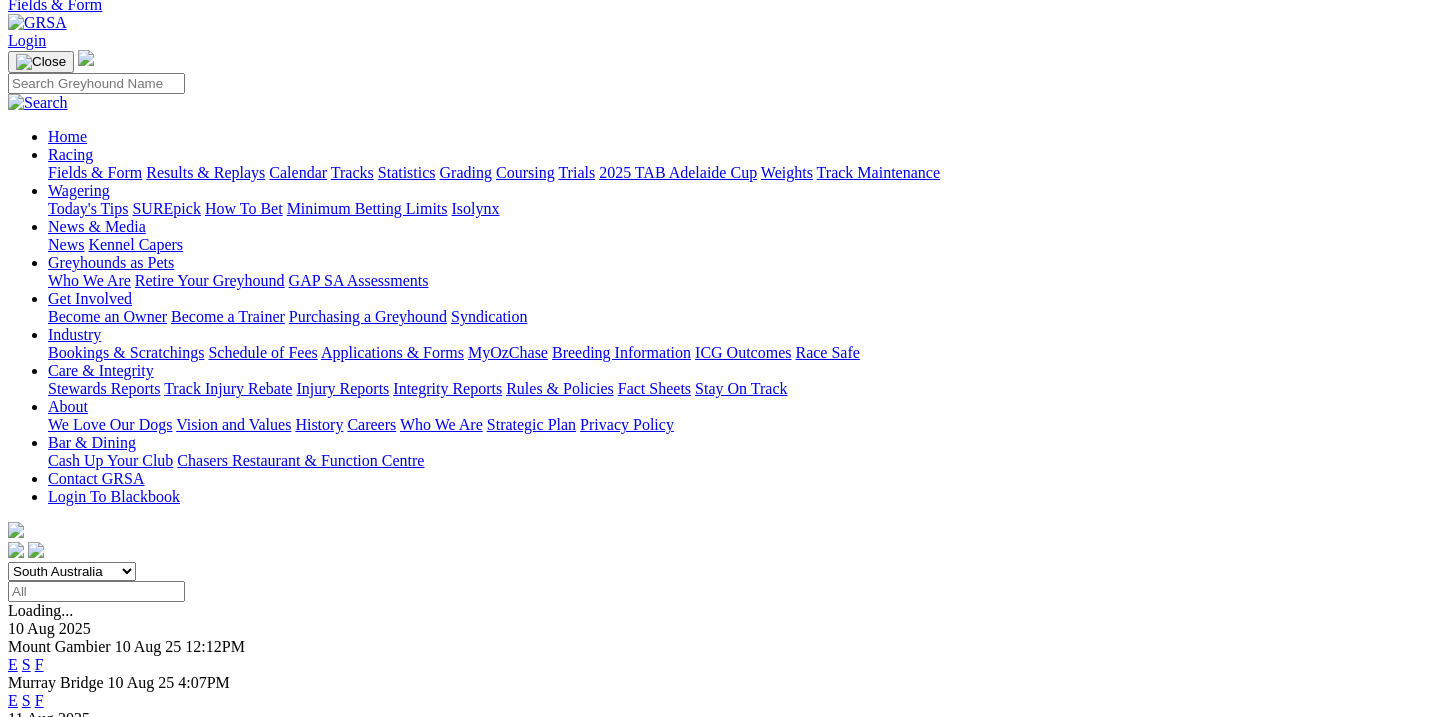 click on "F" at bounding box center [39, 700] 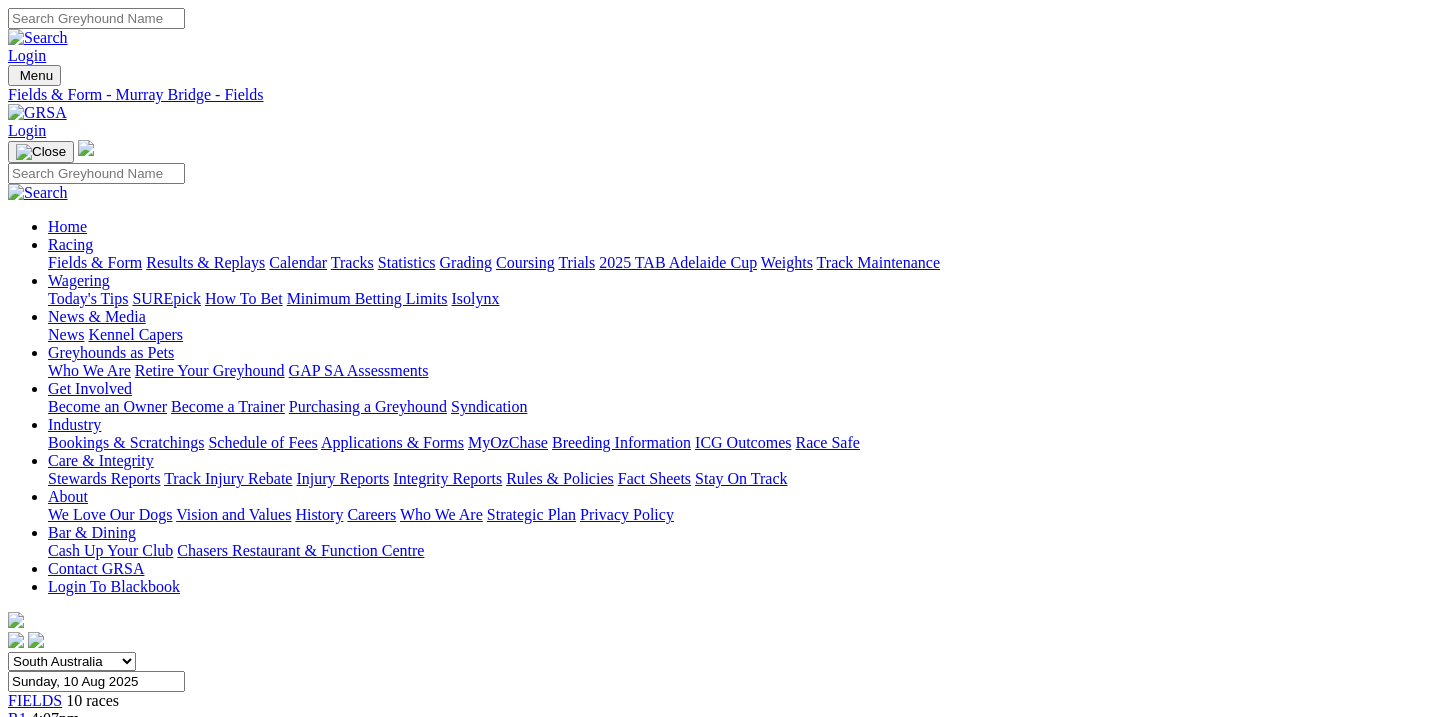 scroll, scrollTop: 0, scrollLeft: 4, axis: horizontal 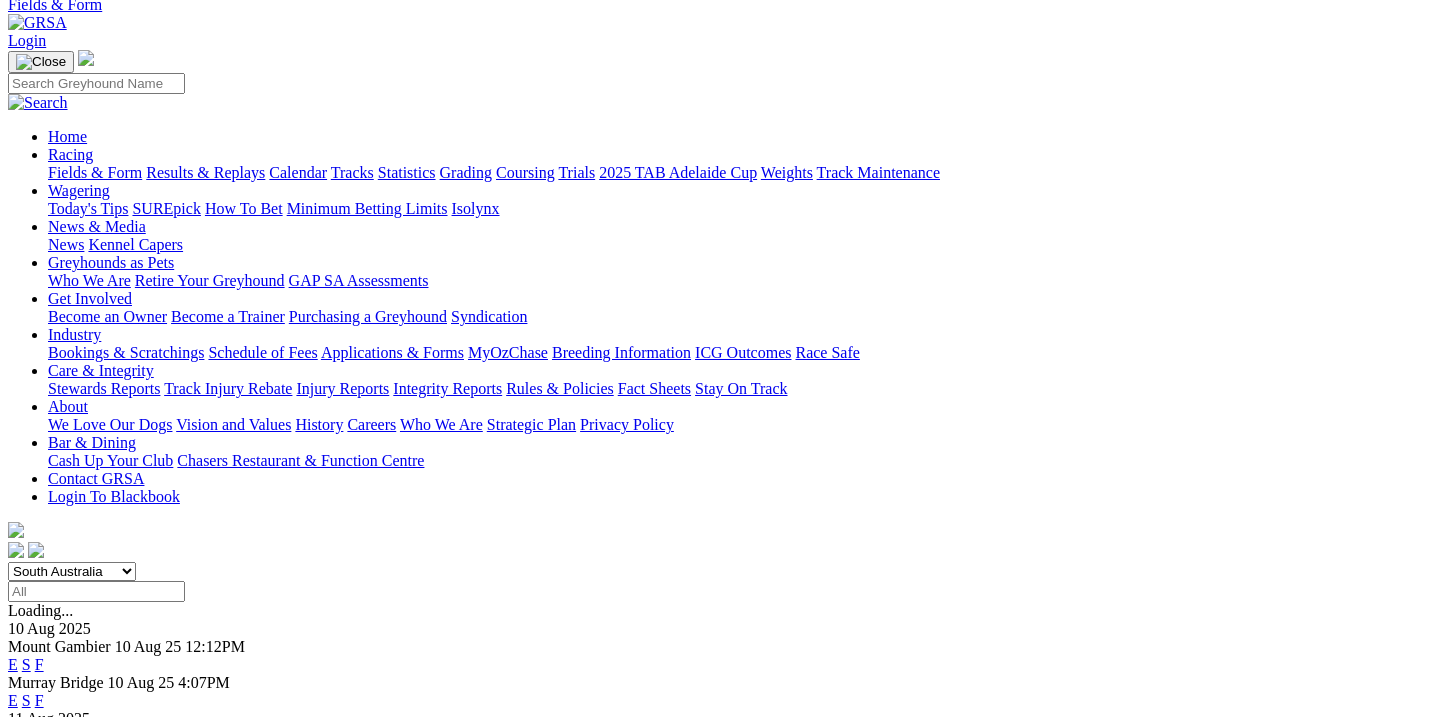 click on "Murray Bridge" at bounding box center (56, 682) 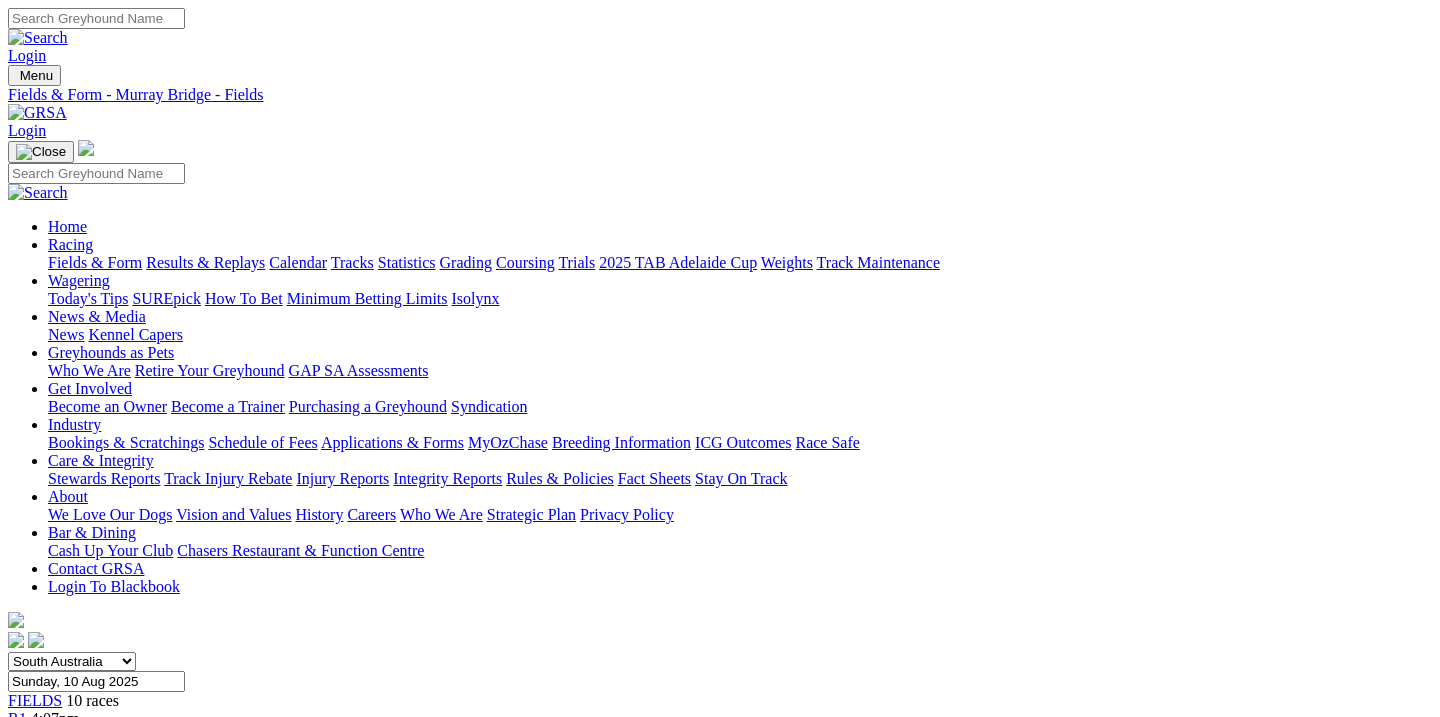 scroll, scrollTop: 0, scrollLeft: 0, axis: both 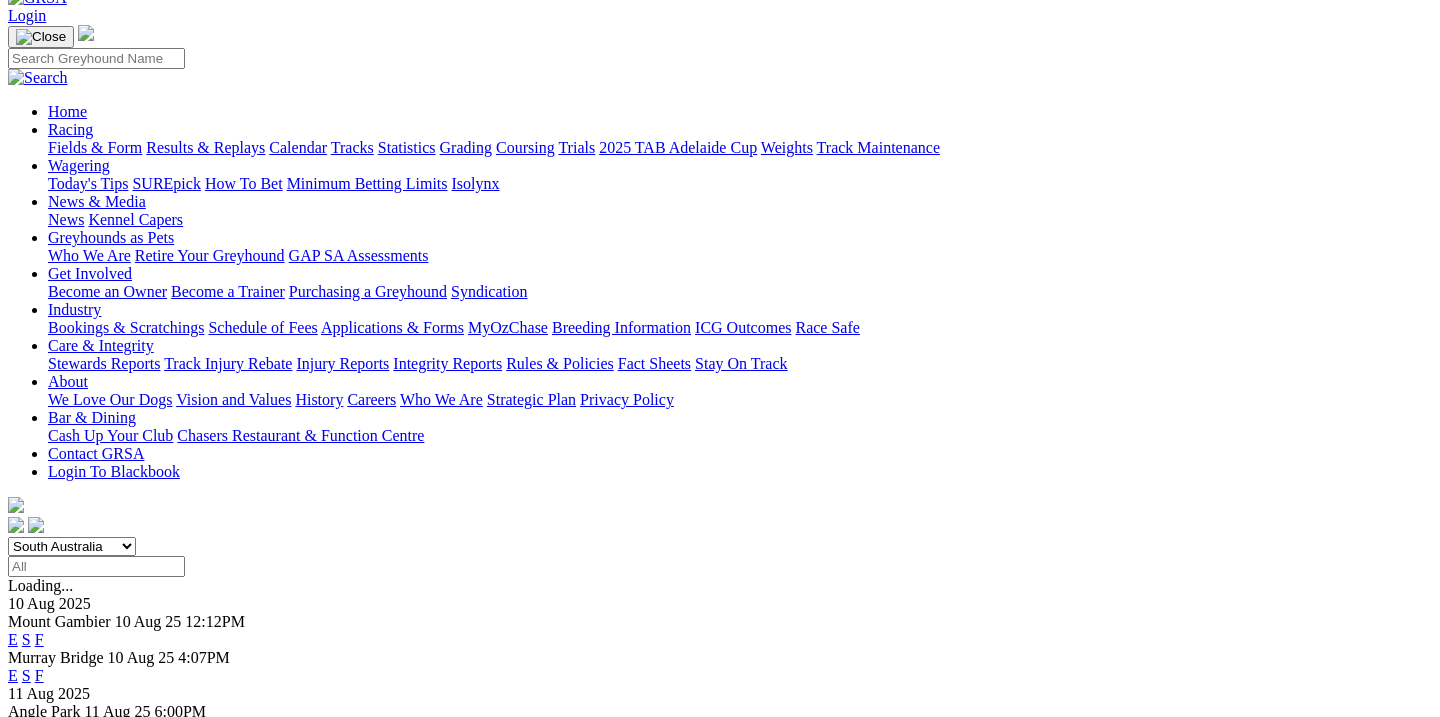 click on "F" at bounding box center [39, 729] 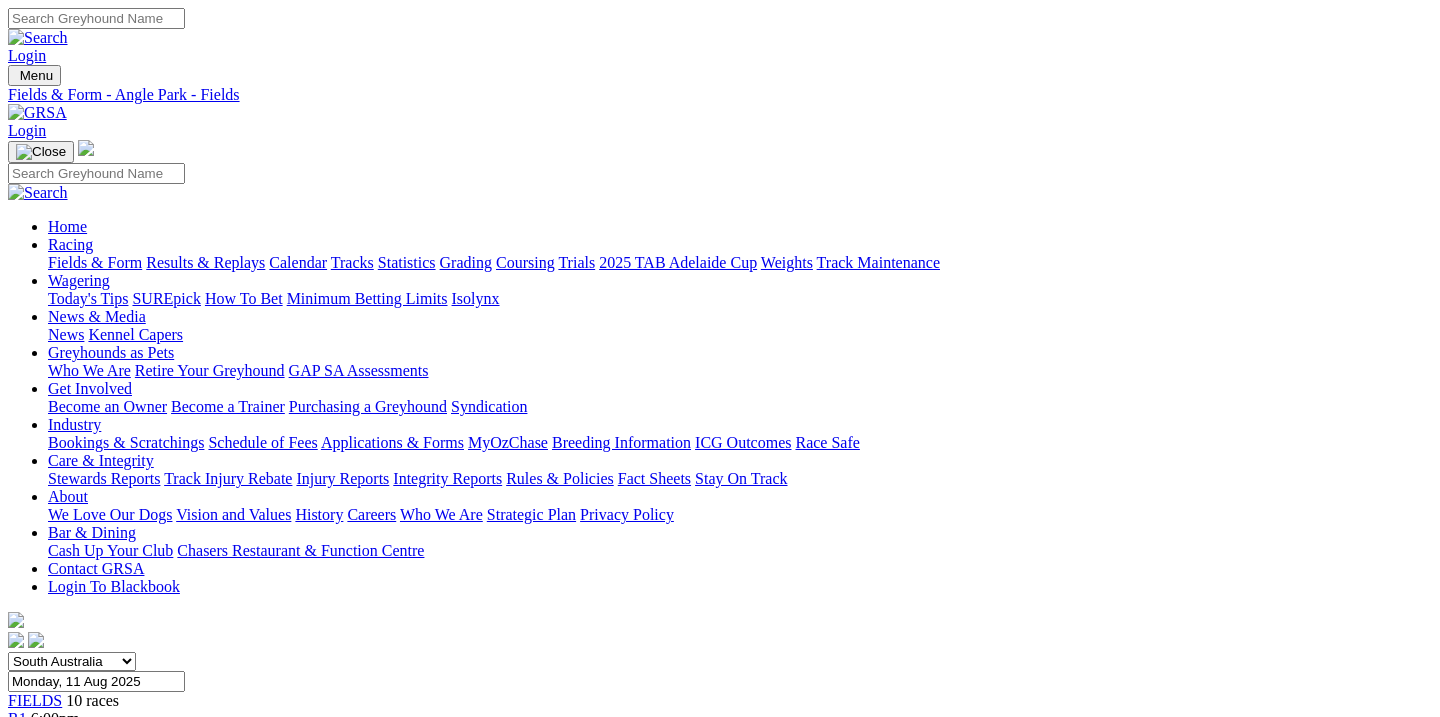 scroll, scrollTop: 0, scrollLeft: 3, axis: horizontal 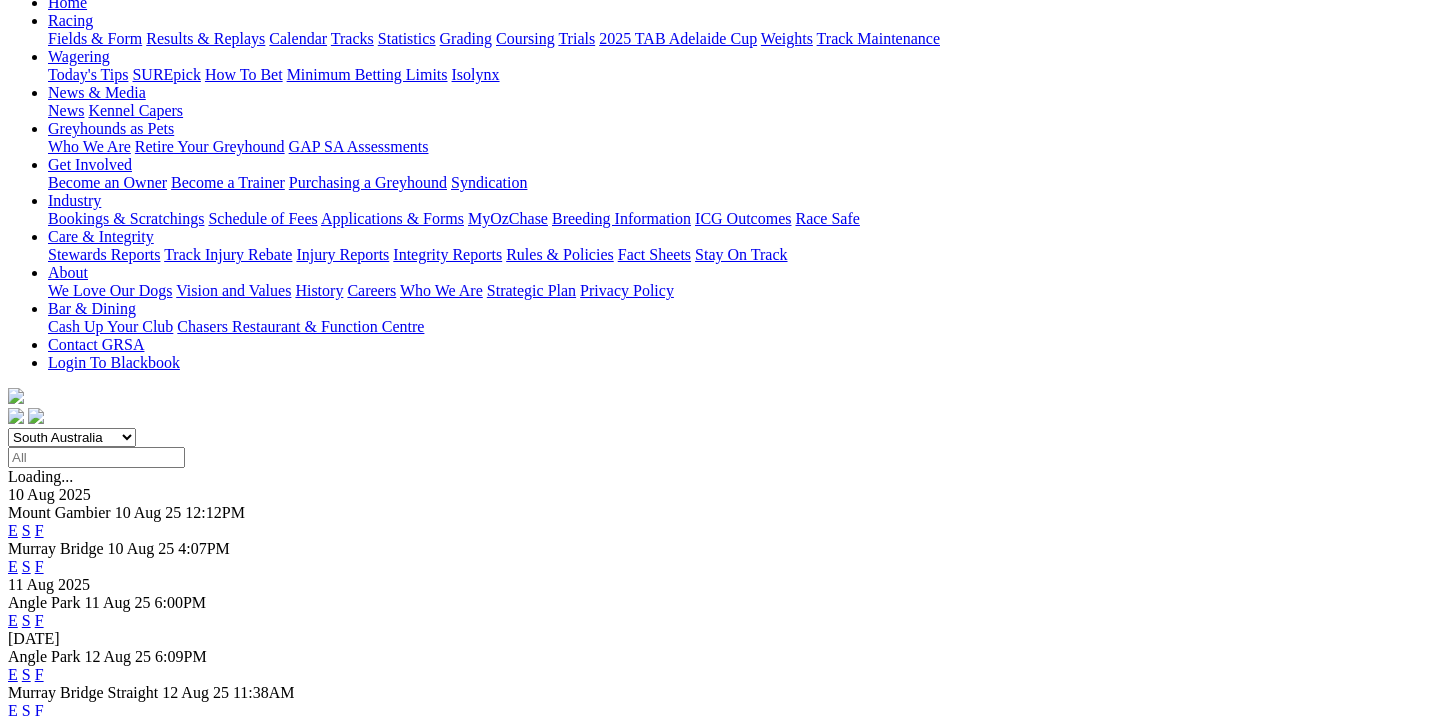 click on "F" at bounding box center (39, 674) 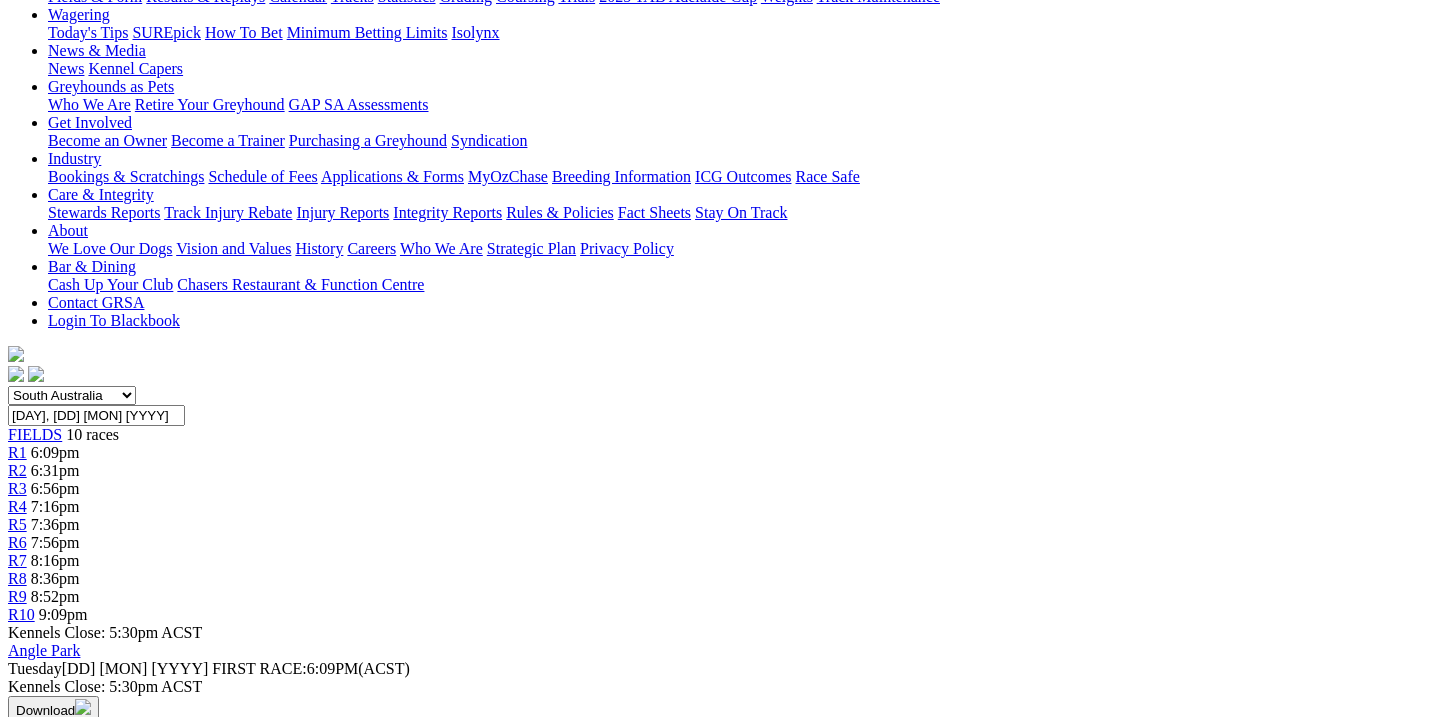 scroll, scrollTop: 253, scrollLeft: 0, axis: vertical 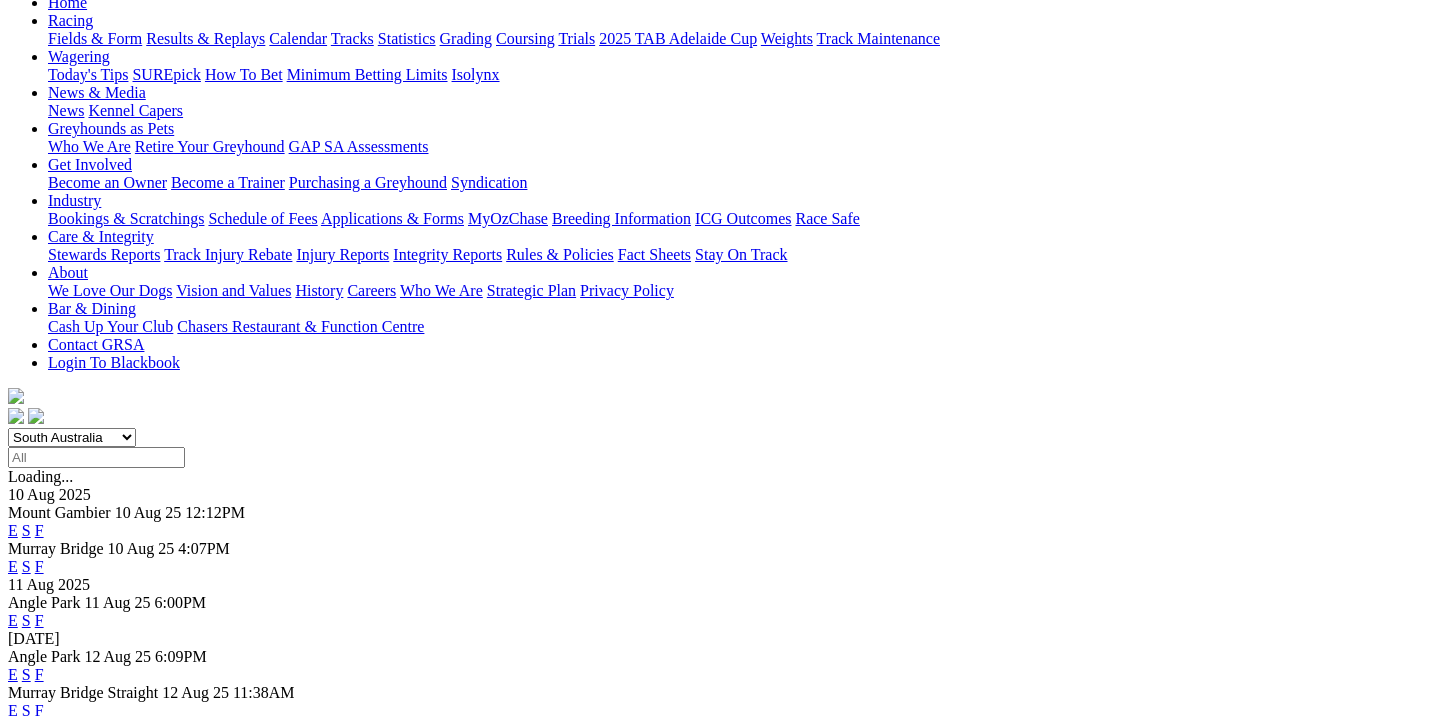 click on "F" at bounding box center [39, 710] 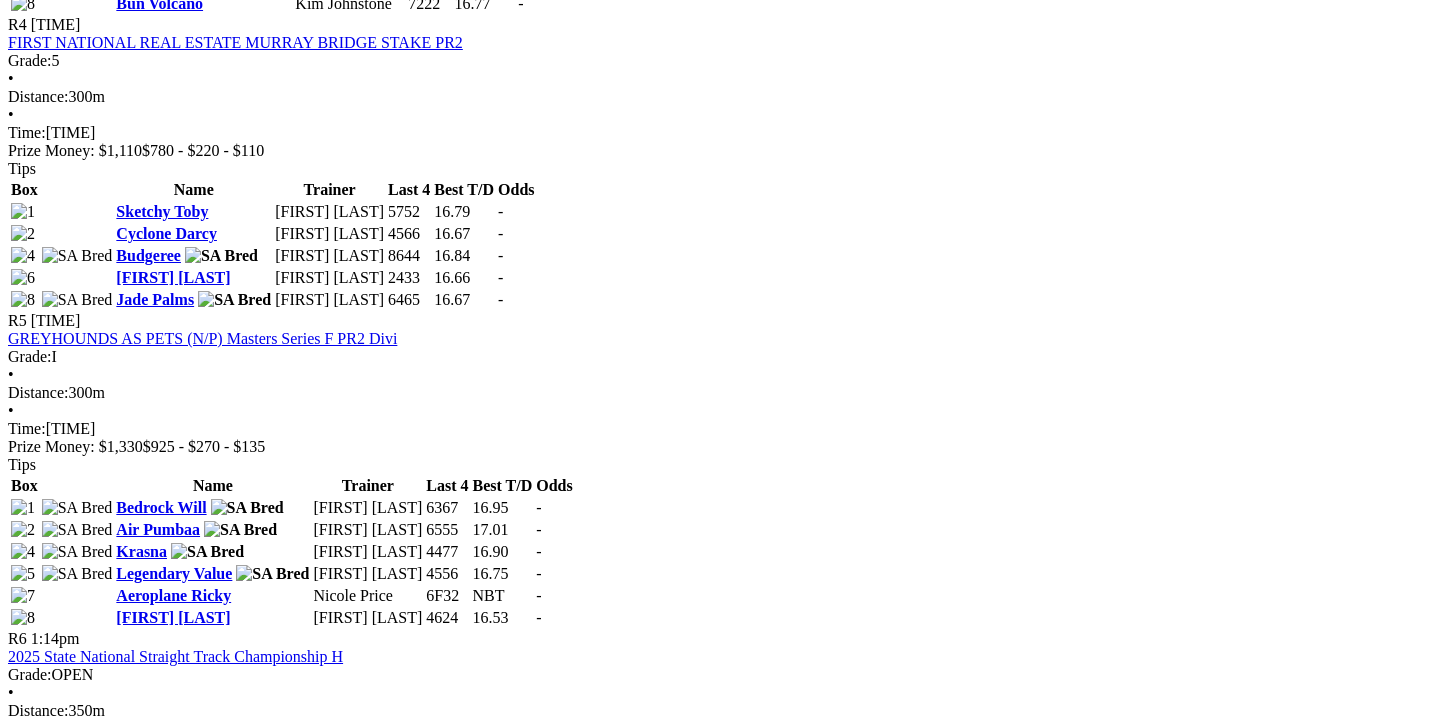 scroll, scrollTop: 1945, scrollLeft: 6, axis: both 